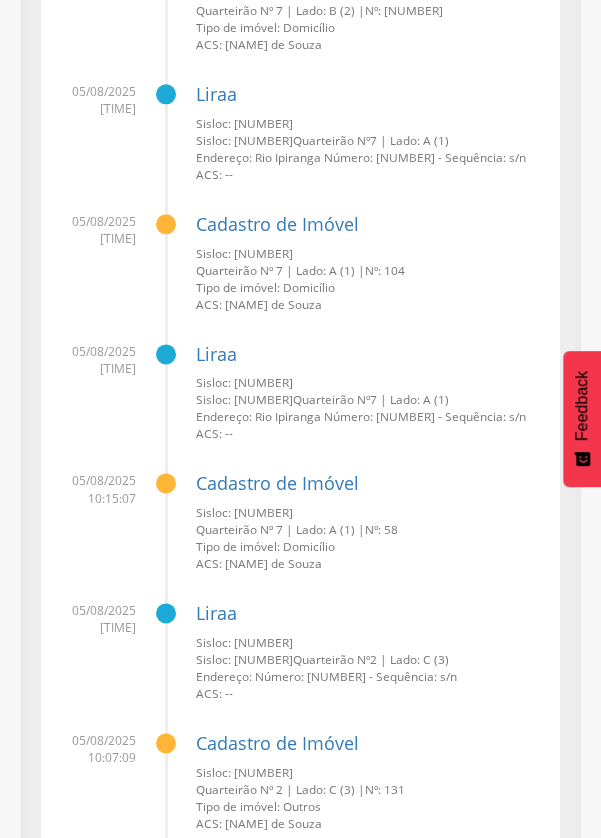scroll, scrollTop: 3399, scrollLeft: 0, axis: vertical 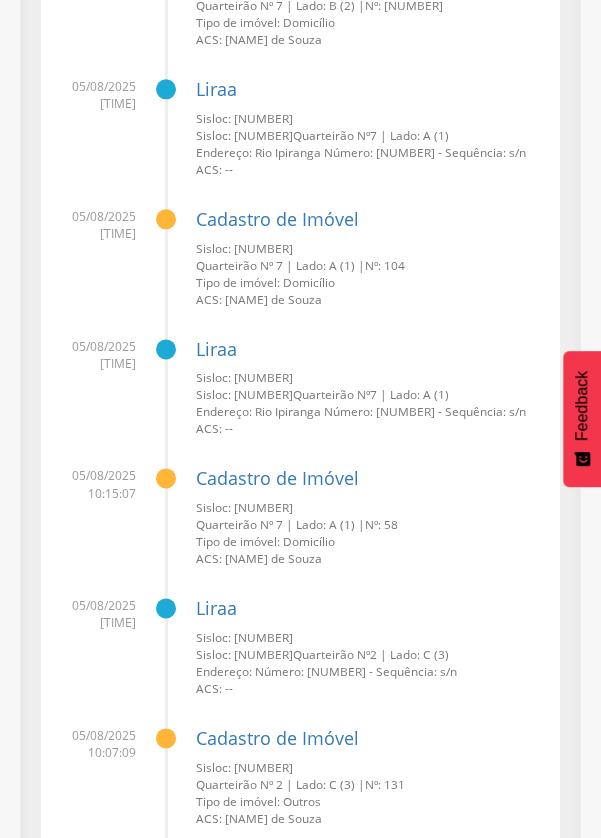 click on "Tipo de imóvel: Domicílio" at bounding box center [370, 541] 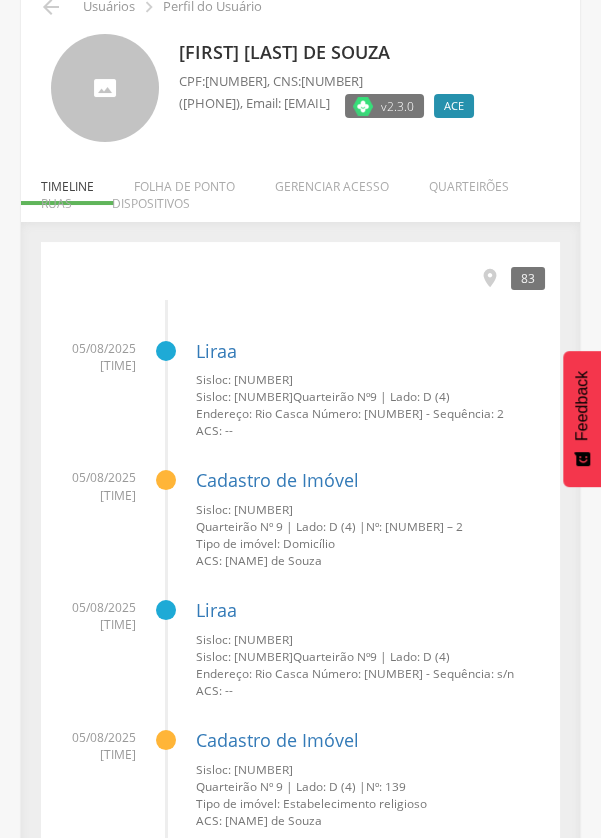 scroll, scrollTop: 0, scrollLeft: 0, axis: both 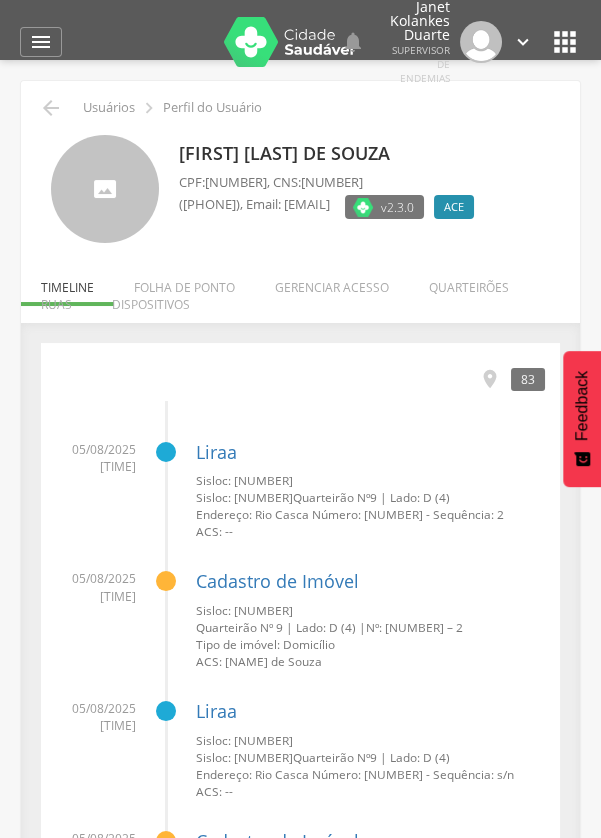 click on "" at bounding box center (41, 42) 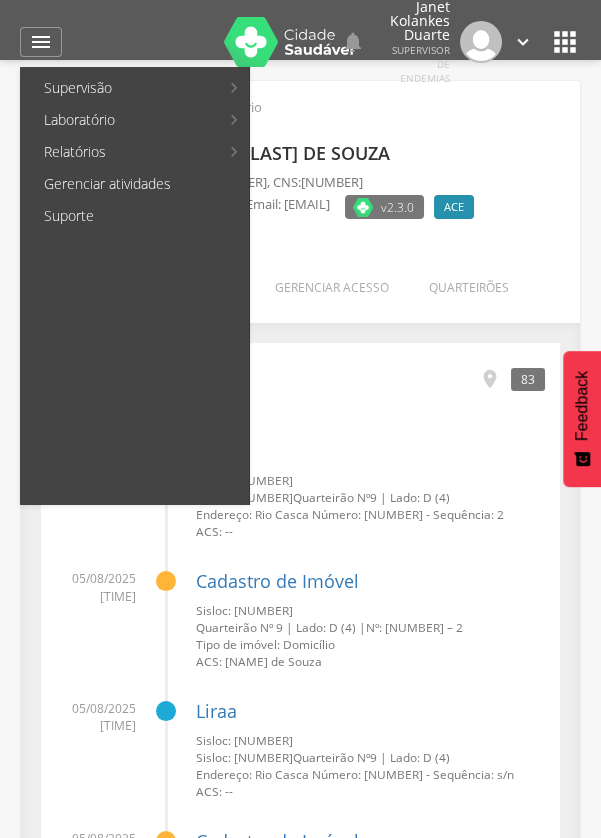 click at bounding box center (290, 419) 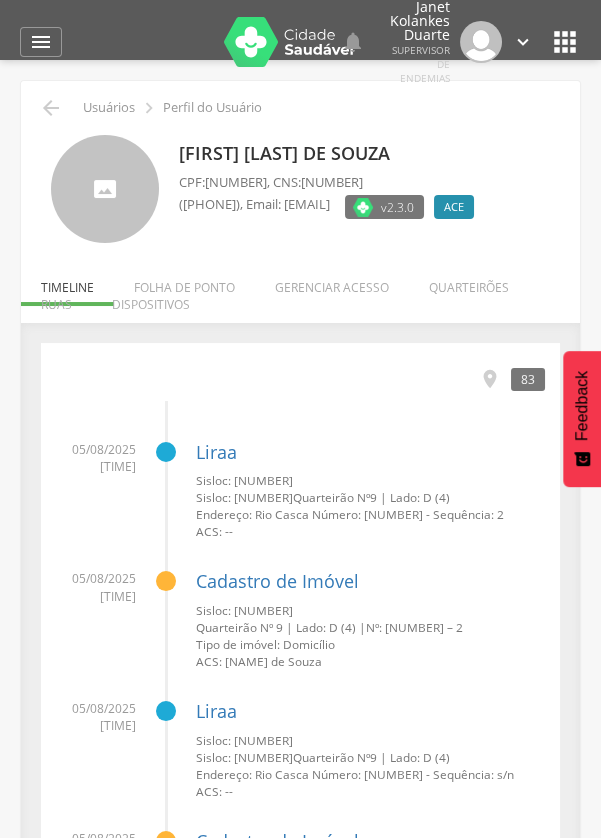 click on "" at bounding box center (523, 42) 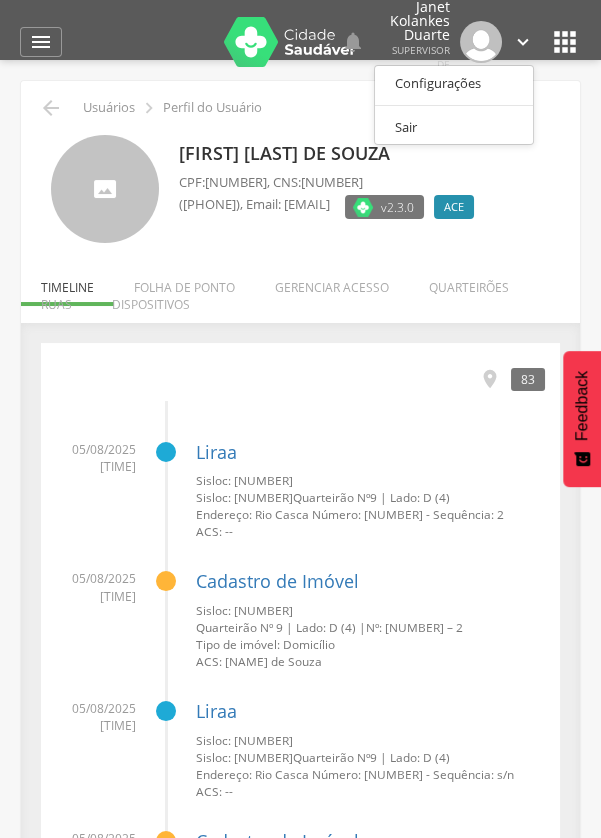 click at bounding box center [300, 419] 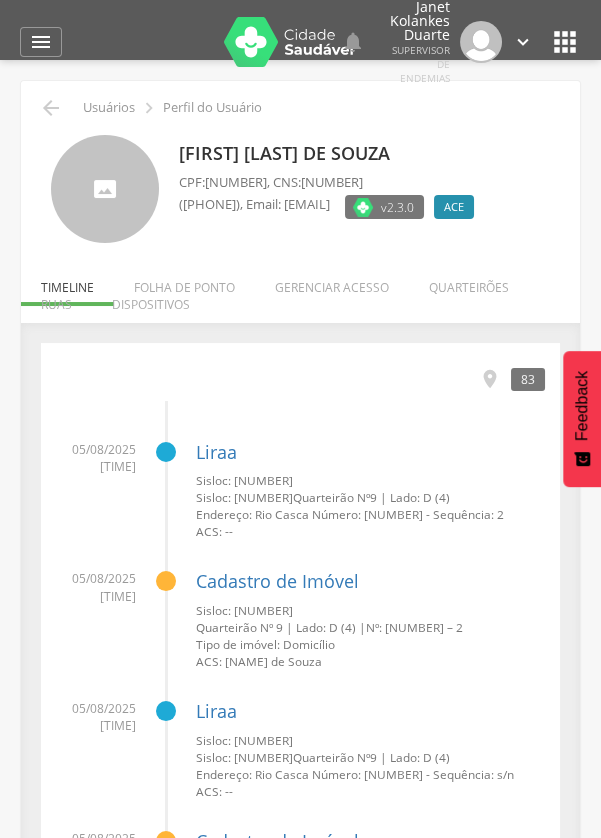 click on "" at bounding box center [41, 42] 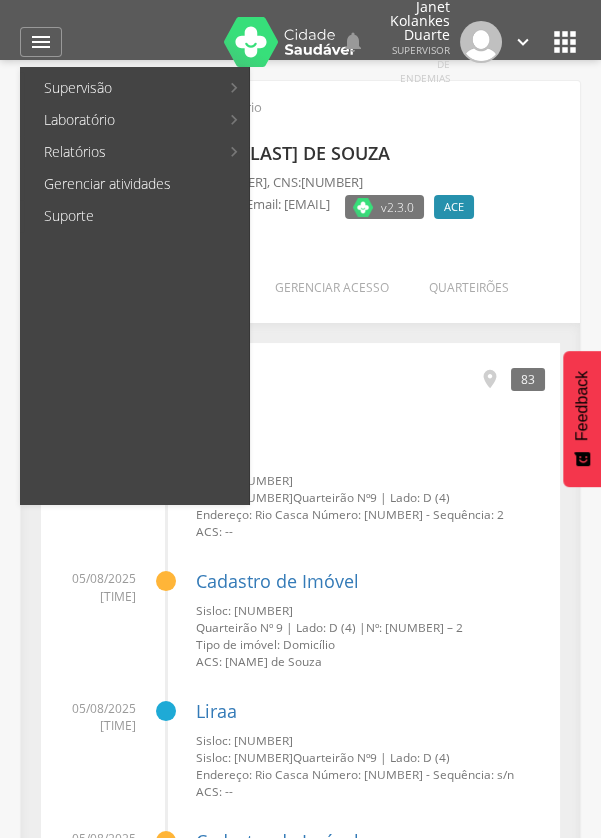 click on "Relatórios" at bounding box center [121, 152] 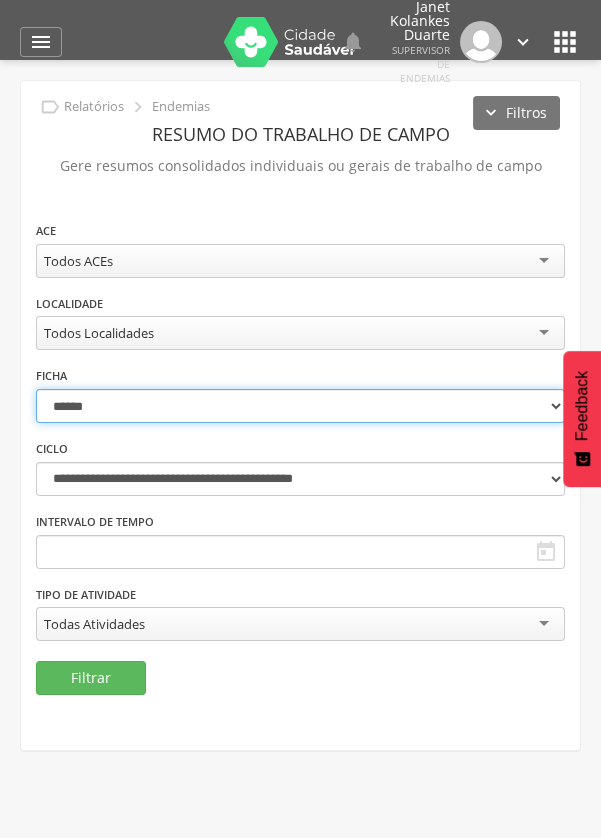 click on "**********" at bounding box center (300, 406) 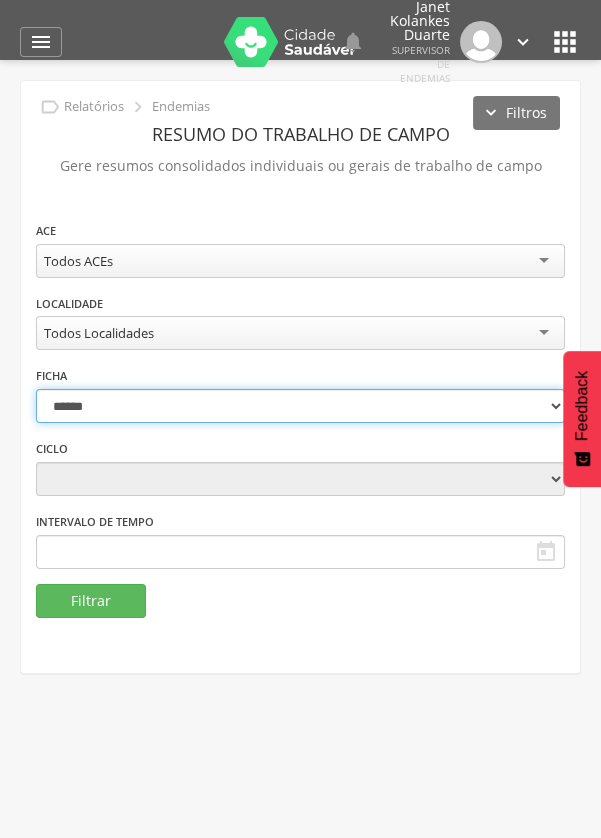 type on "**********" 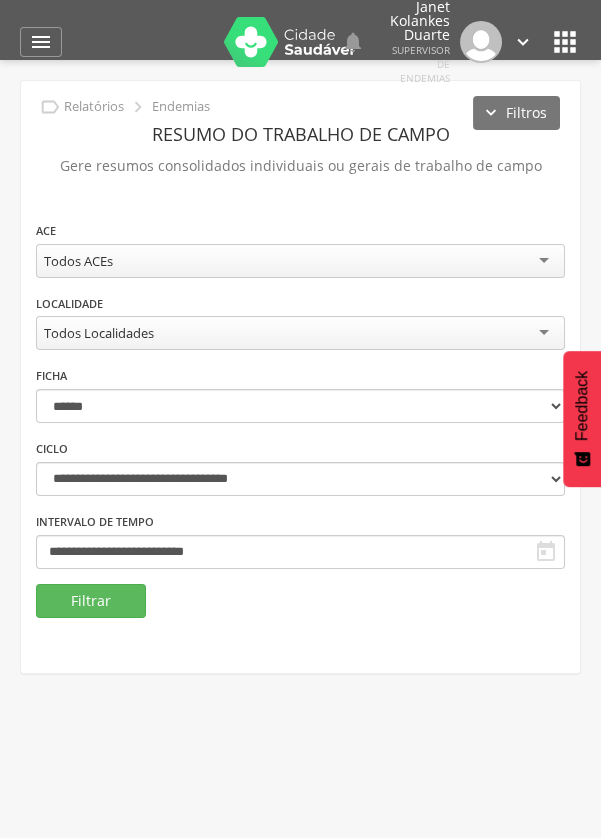 click on "Todos ACEs" at bounding box center (300, 261) 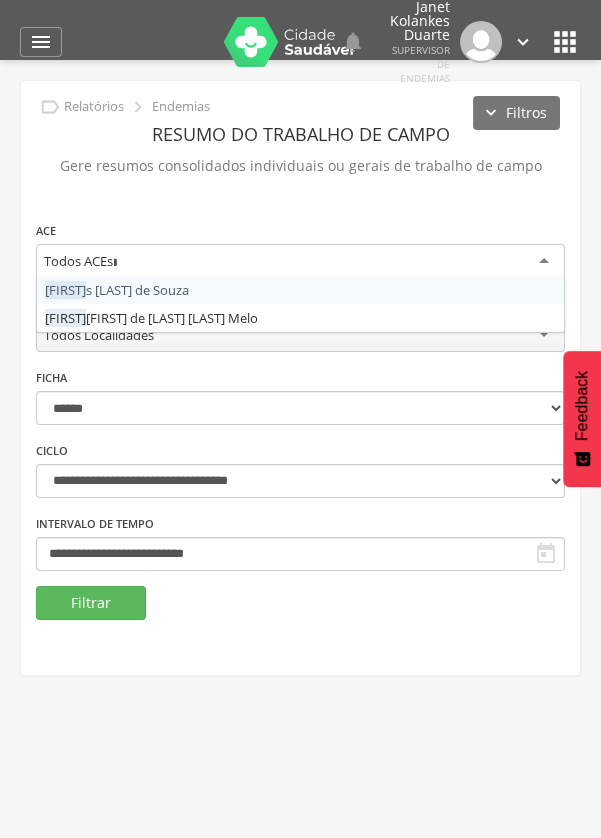 type on "******" 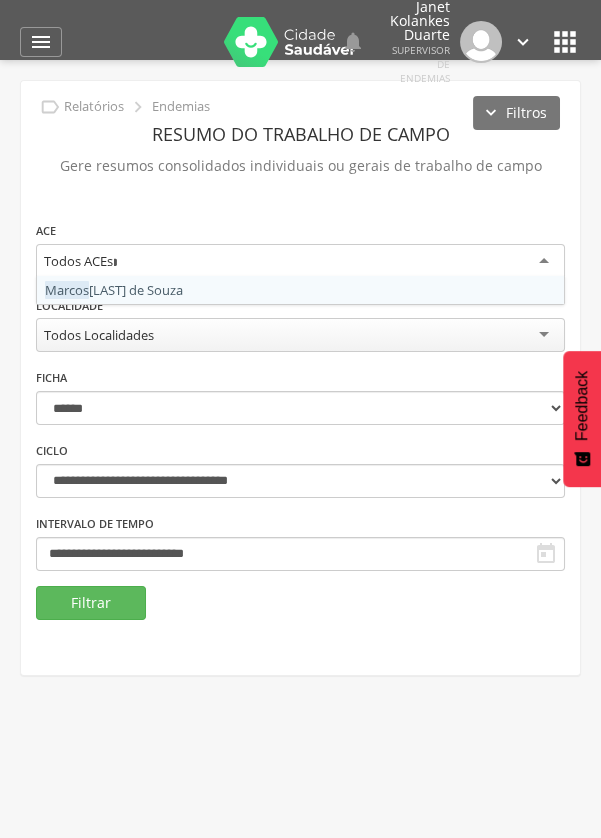 click on "**********" at bounding box center (300, 403) 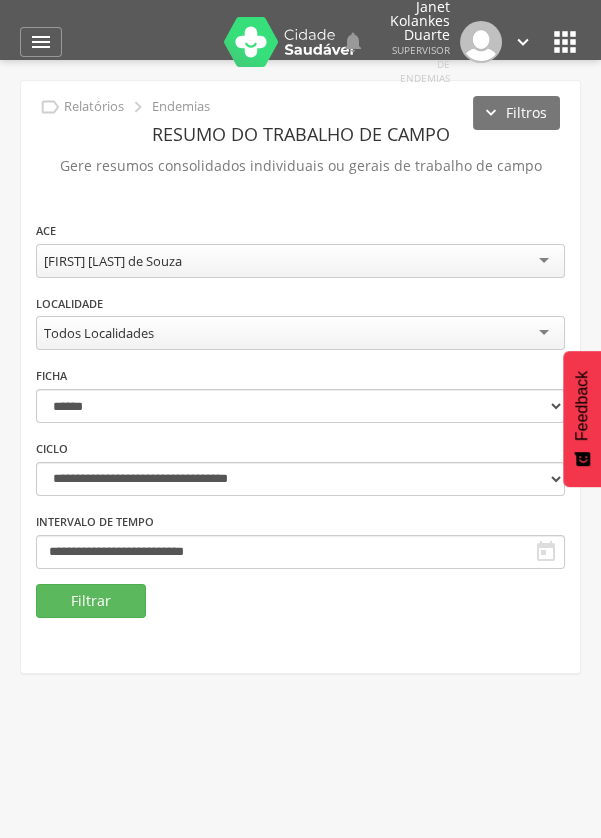scroll, scrollTop: 0, scrollLeft: 0, axis: both 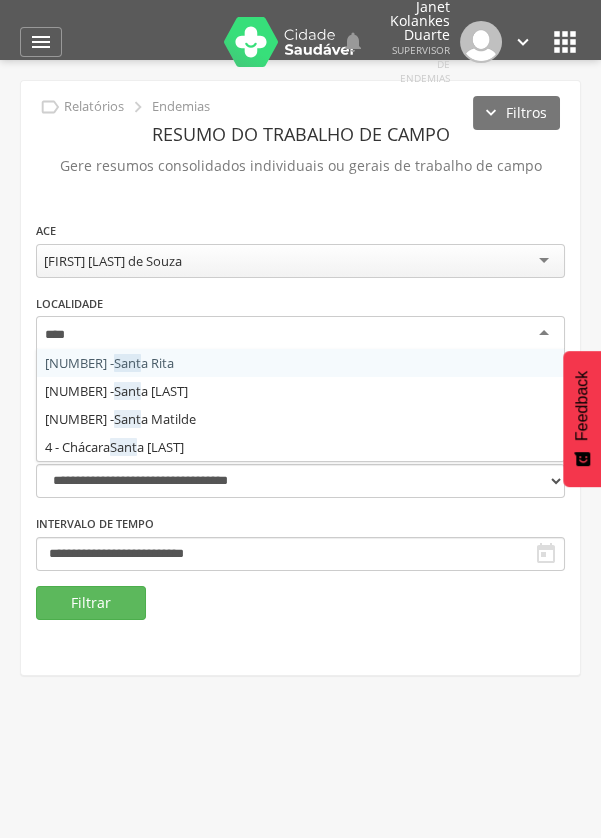 type on "*****" 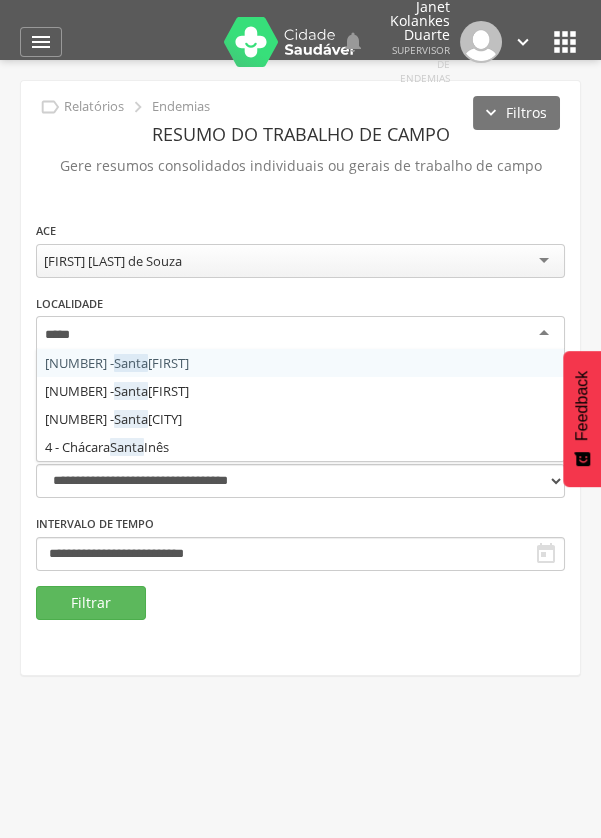 scroll, scrollTop: 0, scrollLeft: 0, axis: both 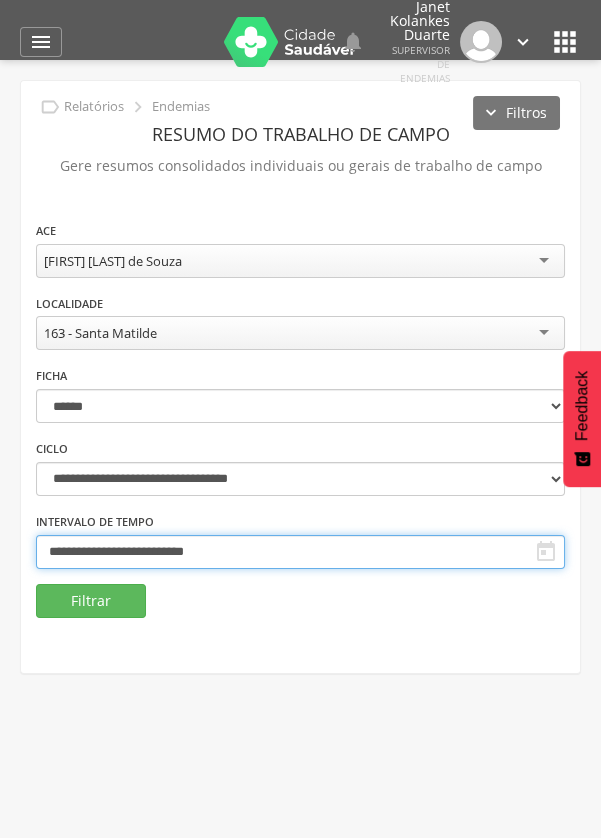 click on "**********" at bounding box center (300, 552) 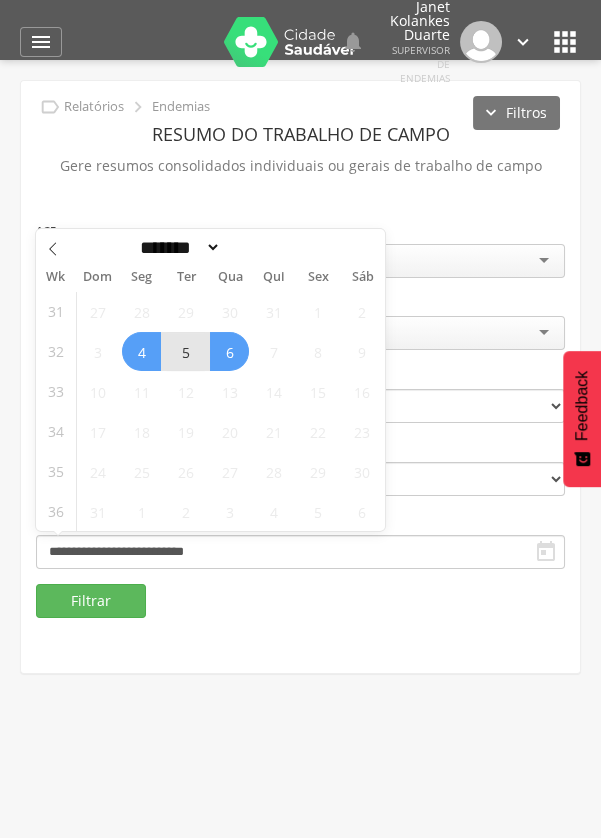 click on "5" at bounding box center (185, 351) 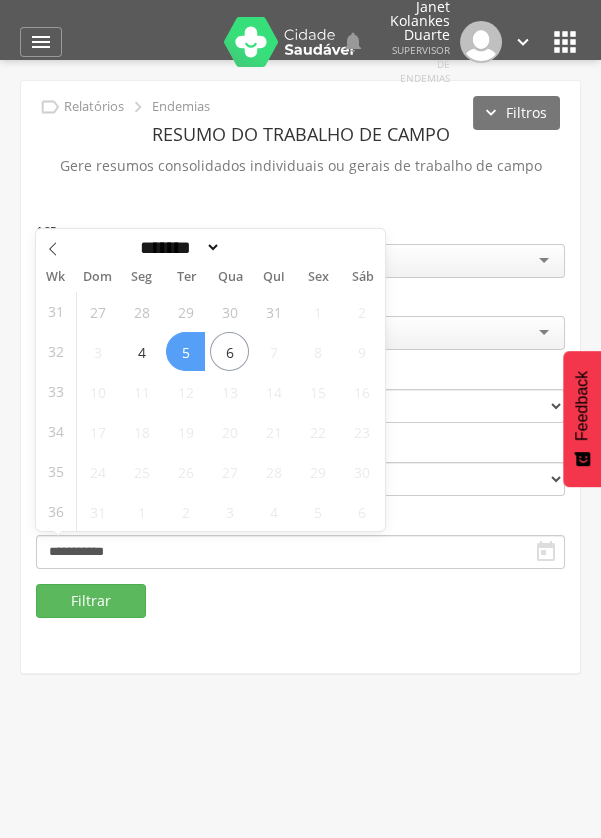 click on "5" at bounding box center (185, 351) 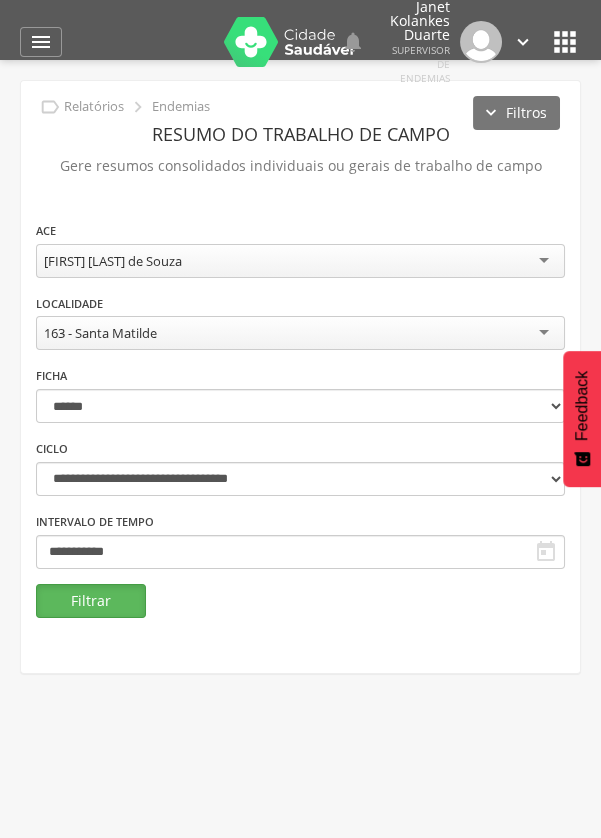 click on "Filtrar" at bounding box center (91, 601) 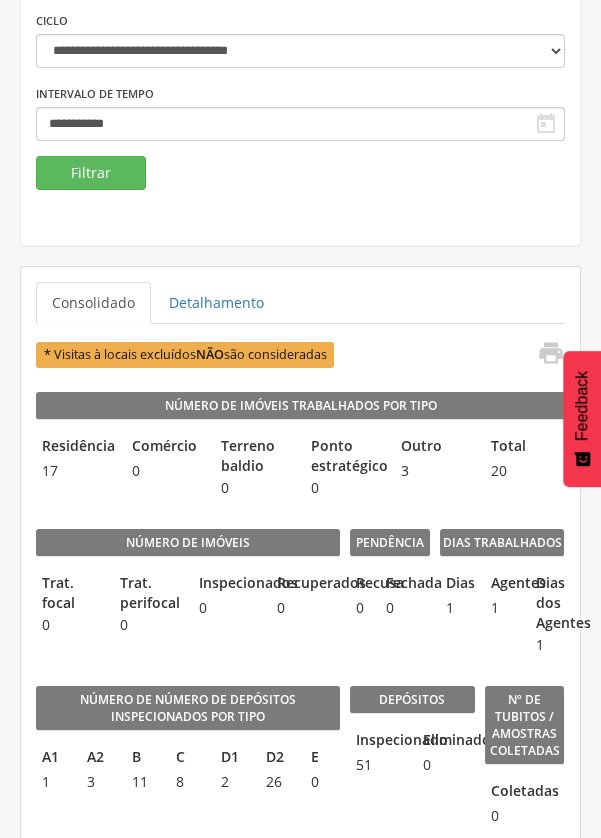 scroll, scrollTop: 0, scrollLeft: 0, axis: both 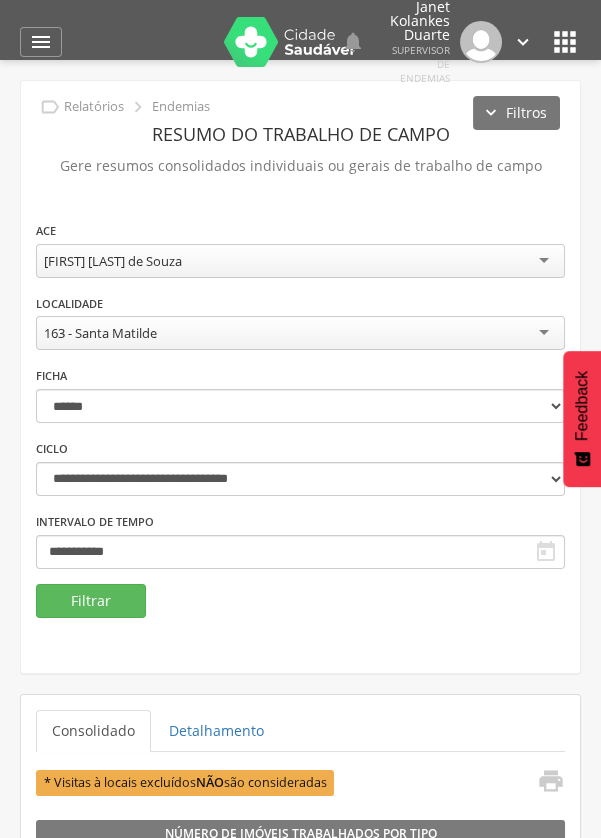 click on "[FIRST] [LAST] de Souza" at bounding box center (300, 261) 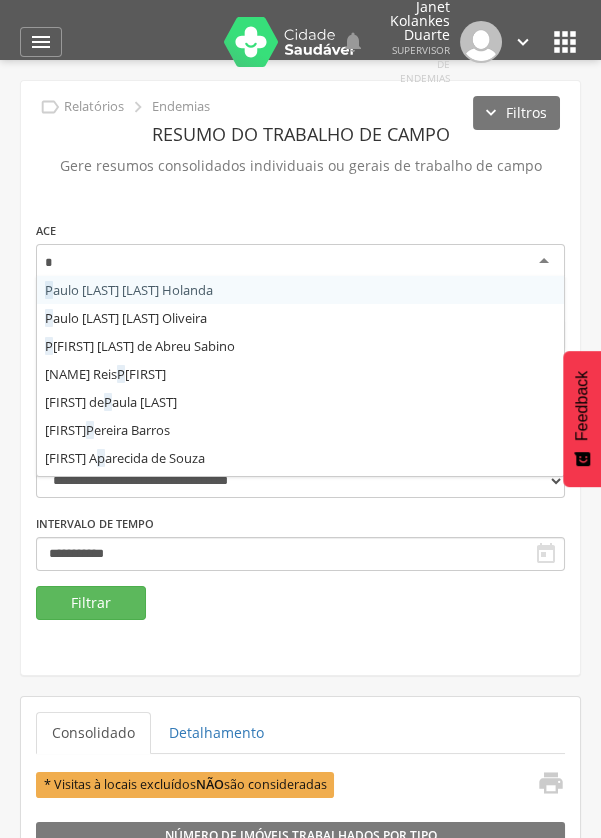 scroll, scrollTop: 0, scrollLeft: 0, axis: both 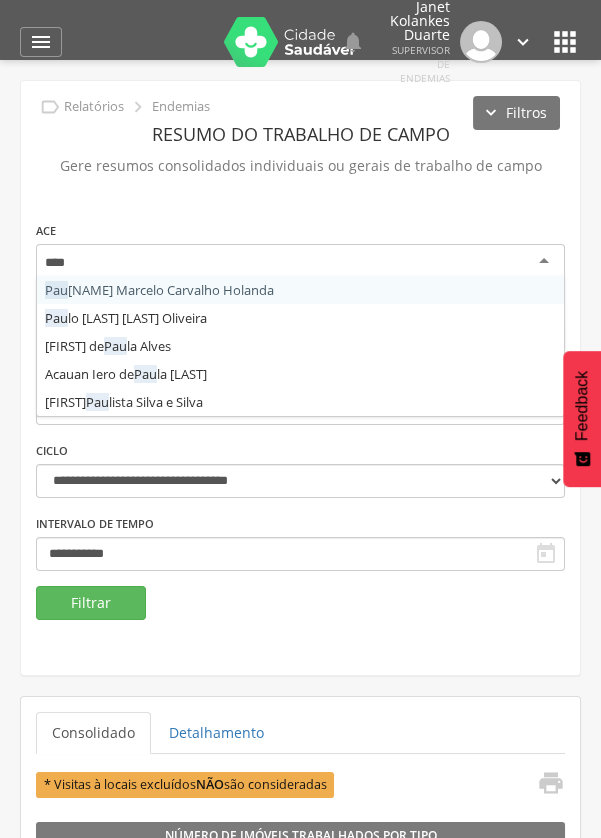 type on "*****" 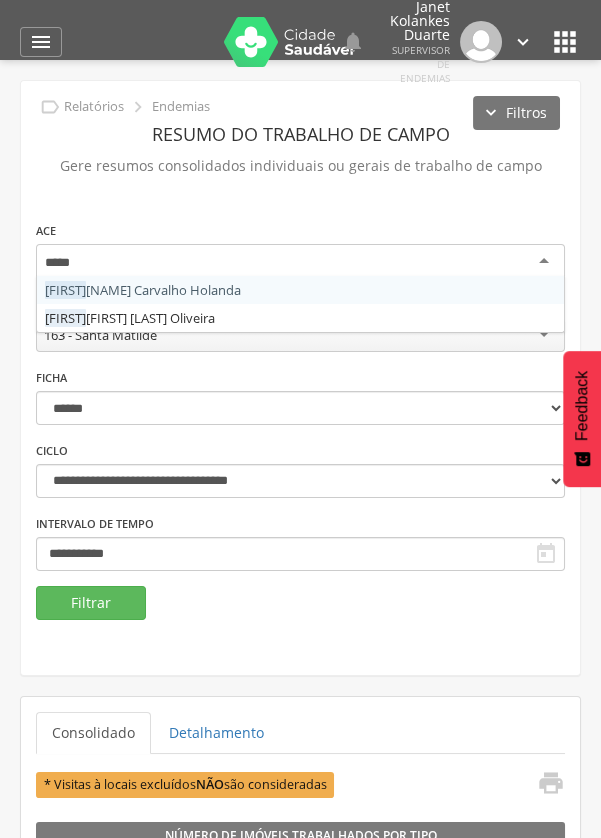 scroll, scrollTop: 0, scrollLeft: 0, axis: both 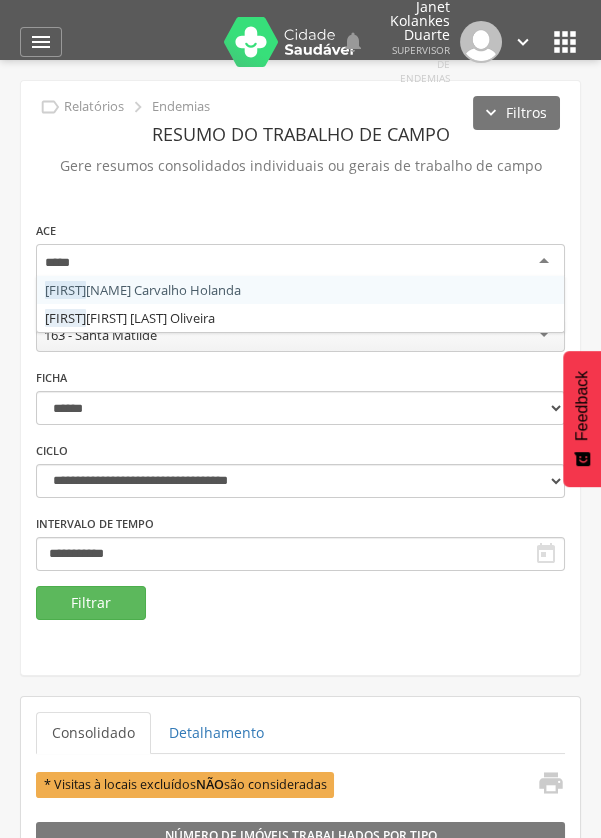 click on "**********" at bounding box center [300, 403] 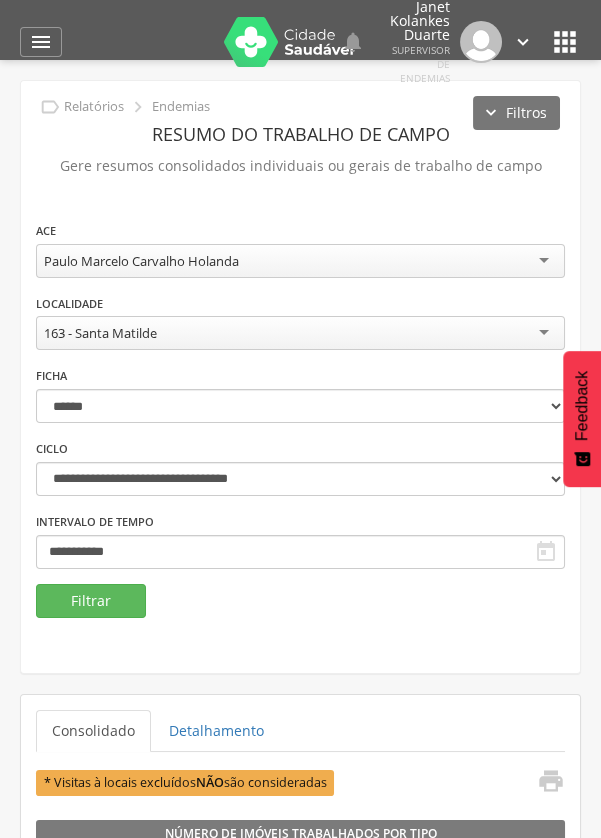 scroll, scrollTop: 0, scrollLeft: 0, axis: both 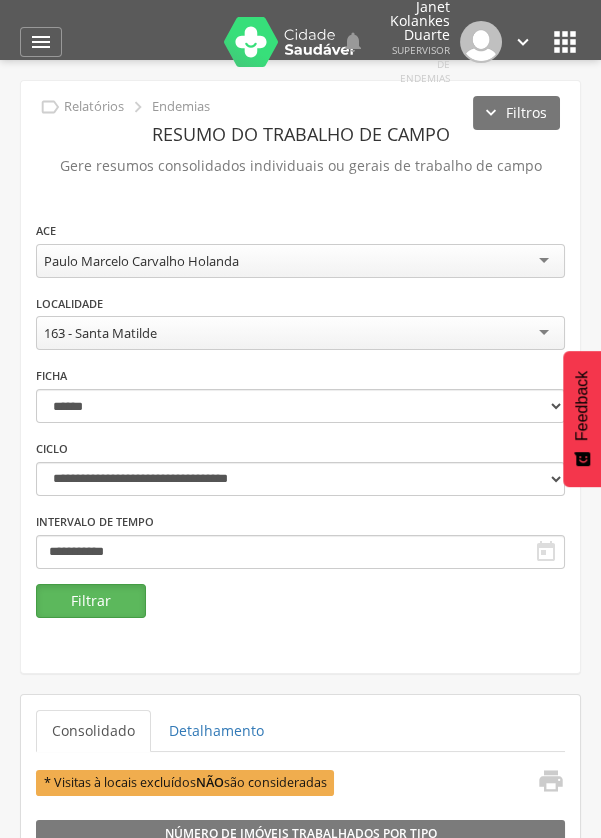 click on "Filtrar" at bounding box center (91, 601) 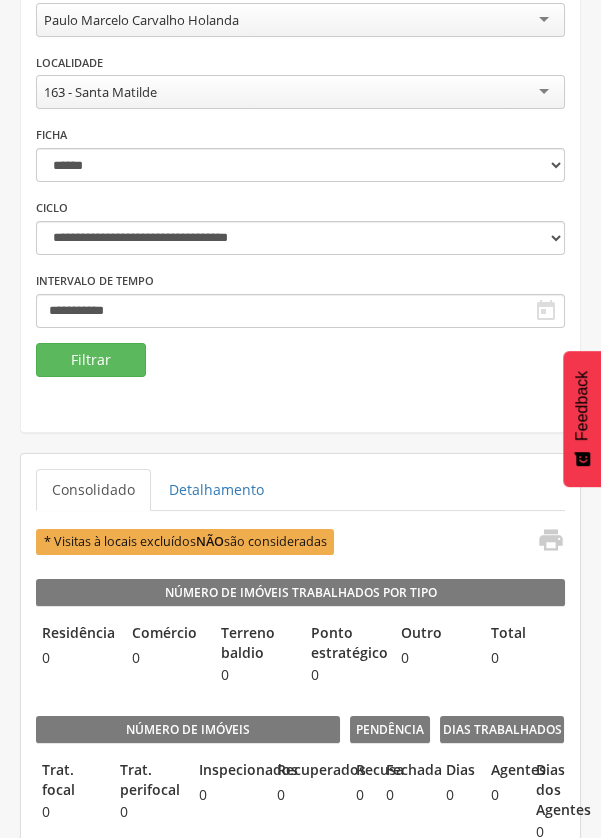 scroll, scrollTop: 240, scrollLeft: 0, axis: vertical 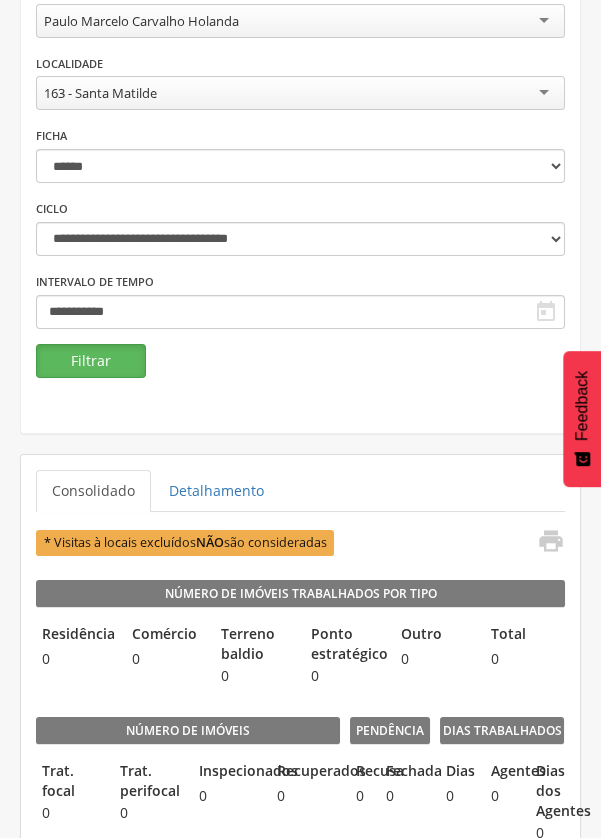 click on "Filtrar" at bounding box center (91, 361) 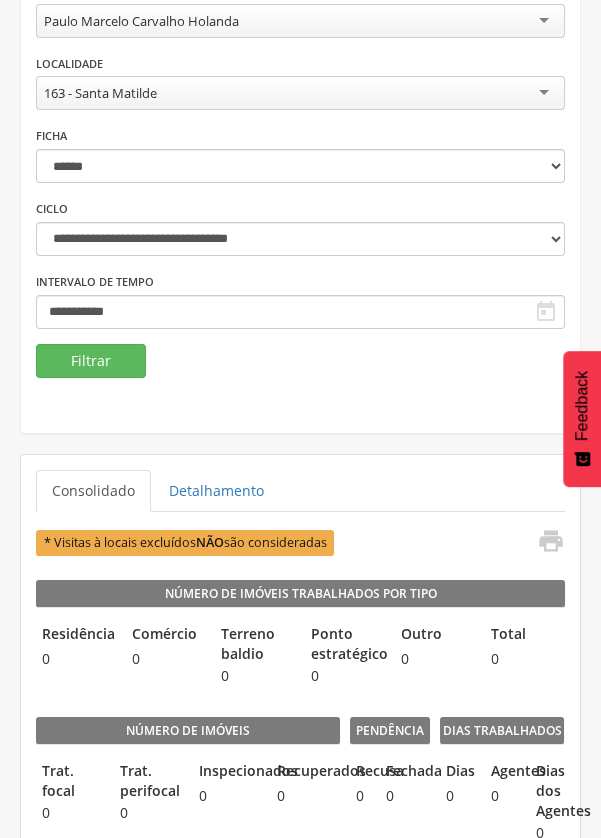 scroll, scrollTop: 0, scrollLeft: 0, axis: both 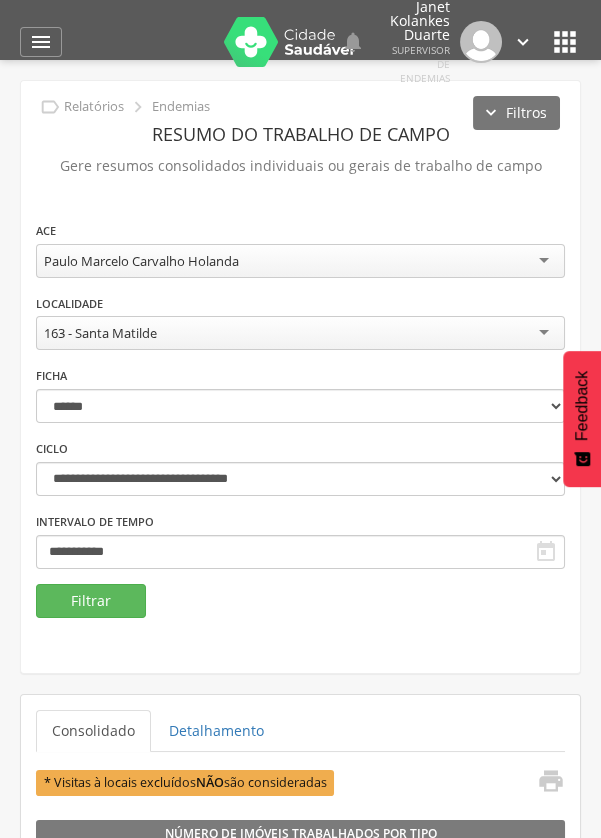 click on "163 - Santa Matilde" at bounding box center (300, 333) 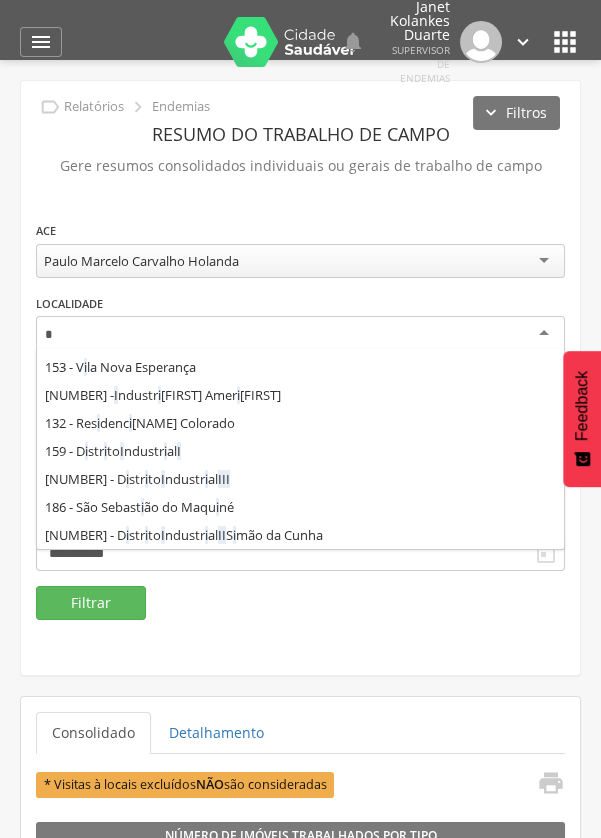 scroll, scrollTop: 756, scrollLeft: 0, axis: vertical 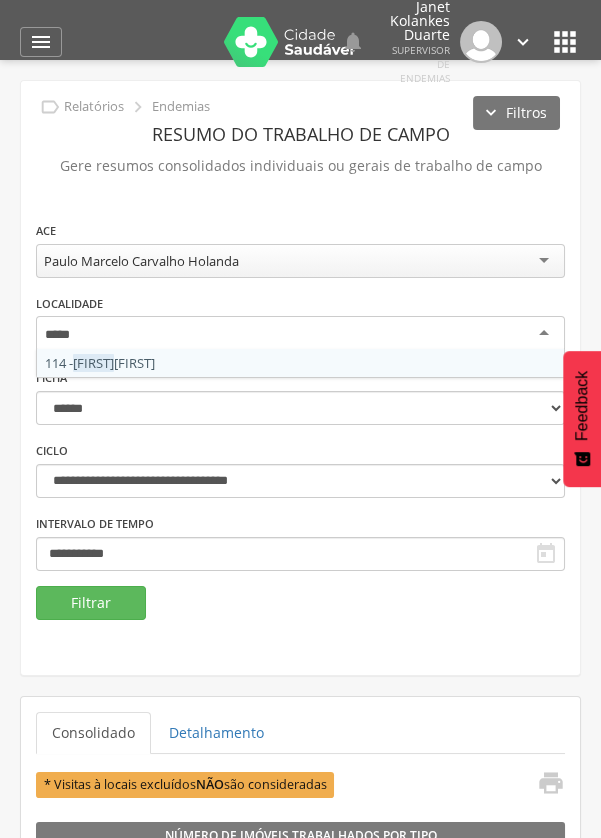 type on "******" 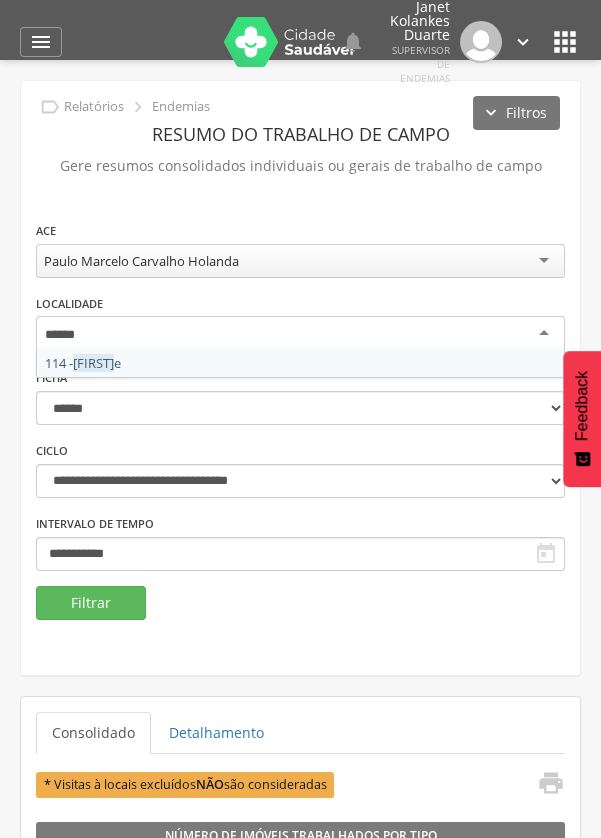 scroll, scrollTop: 0, scrollLeft: 0, axis: both 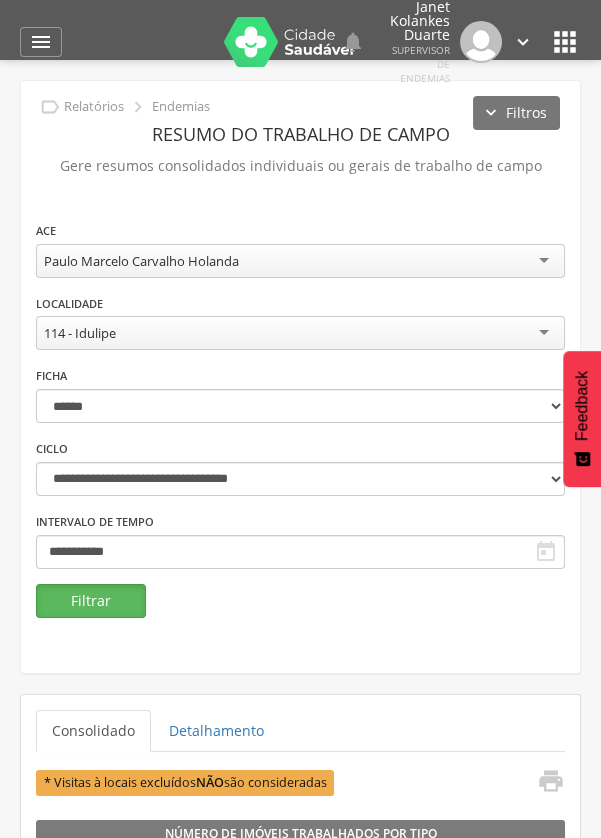 click on "Filtrar" at bounding box center (91, 601) 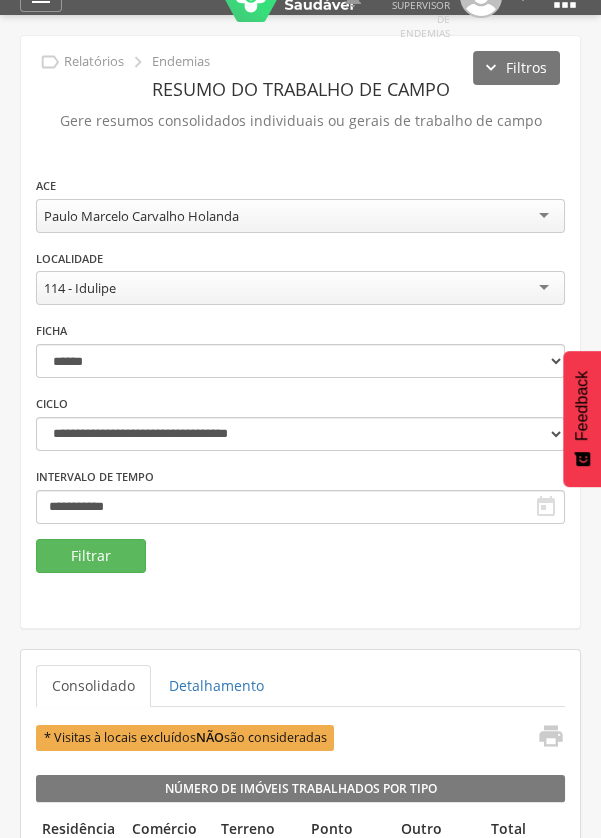 scroll, scrollTop: 0, scrollLeft: 0, axis: both 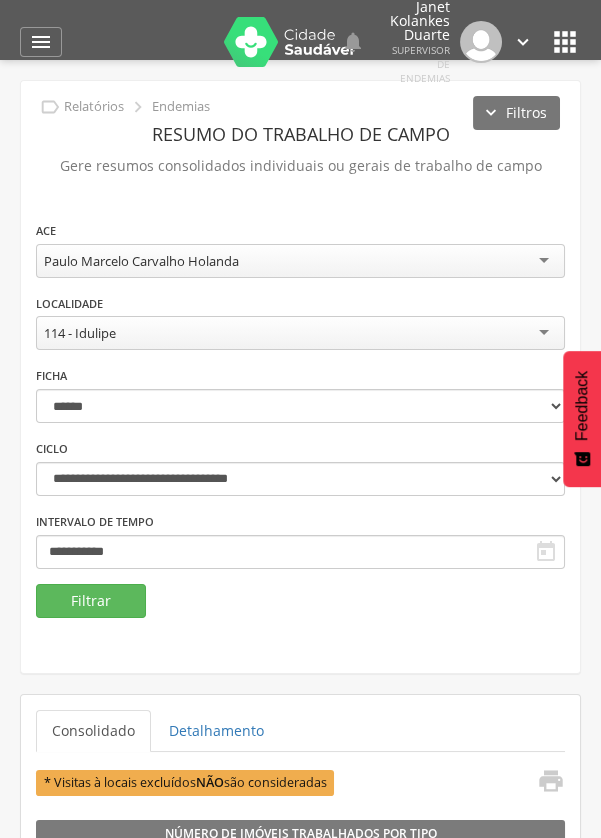 click on "114 - Idulipe" at bounding box center (300, 333) 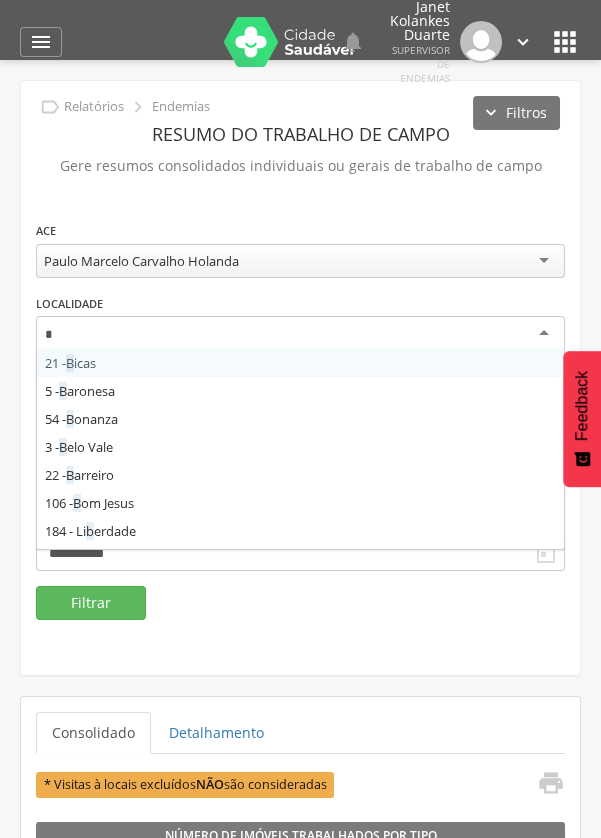 scroll, scrollTop: 0, scrollLeft: 0, axis: both 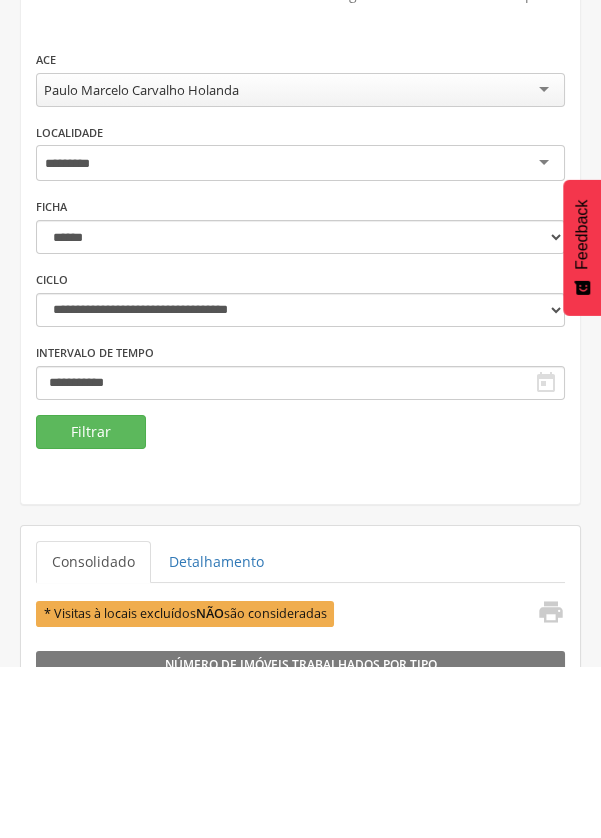 type on "********" 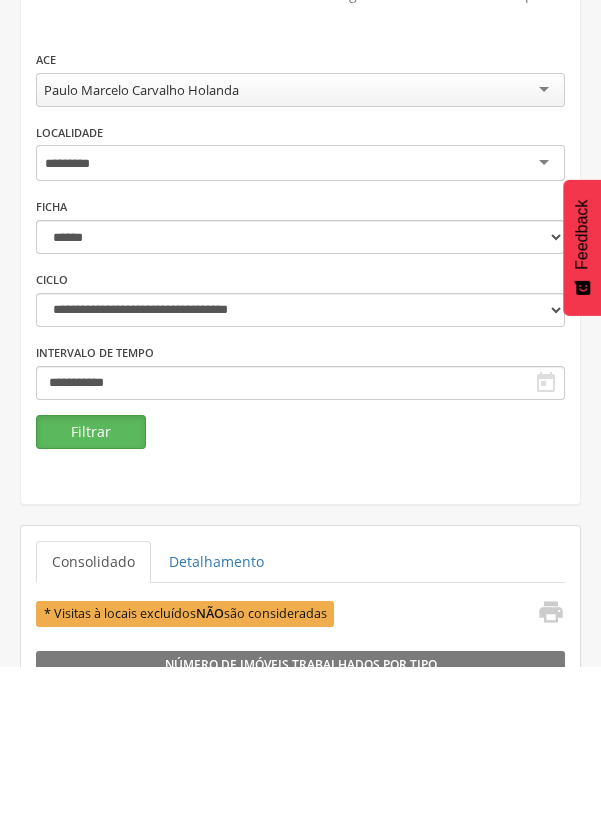 click on "Filtrar" at bounding box center (91, 603) 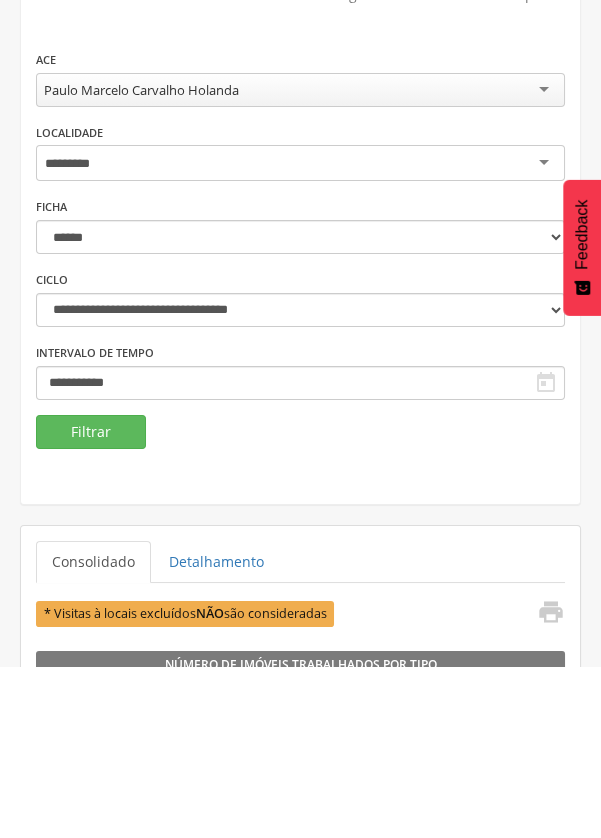 type 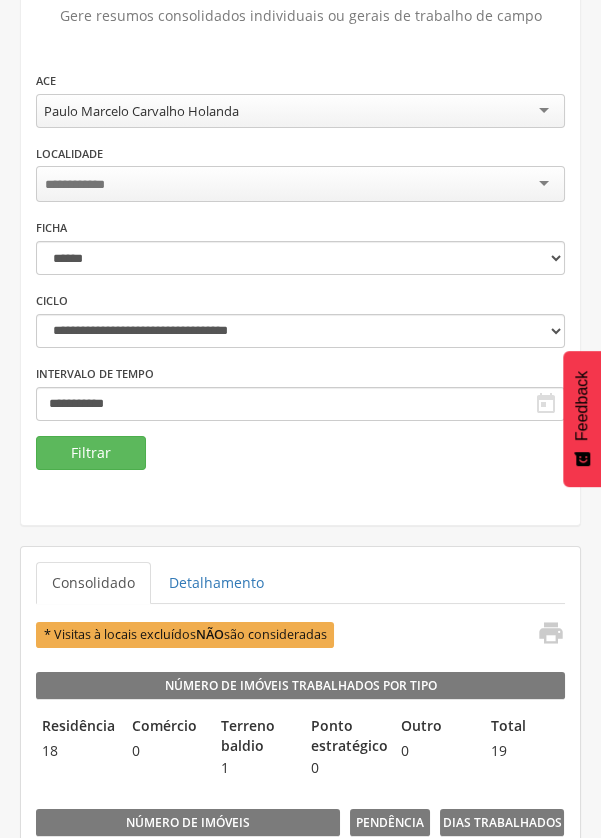 scroll, scrollTop: 145, scrollLeft: 0, axis: vertical 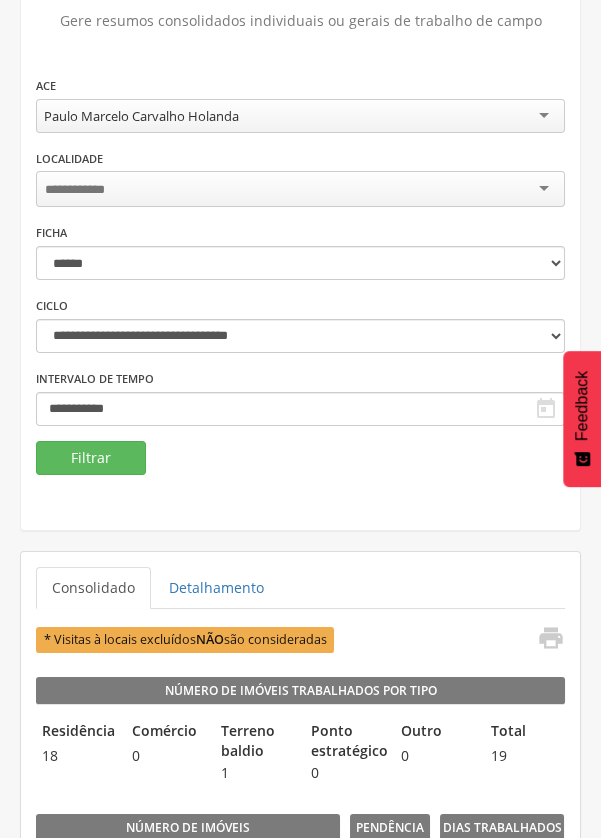 click on "Paulo Marcelo Carvalho Holanda" at bounding box center (300, 116) 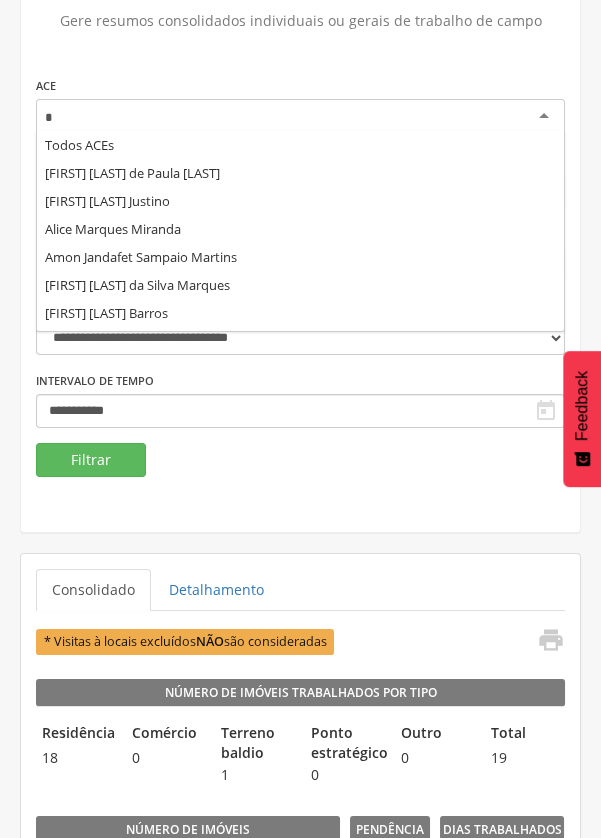 scroll, scrollTop: 0, scrollLeft: 0, axis: both 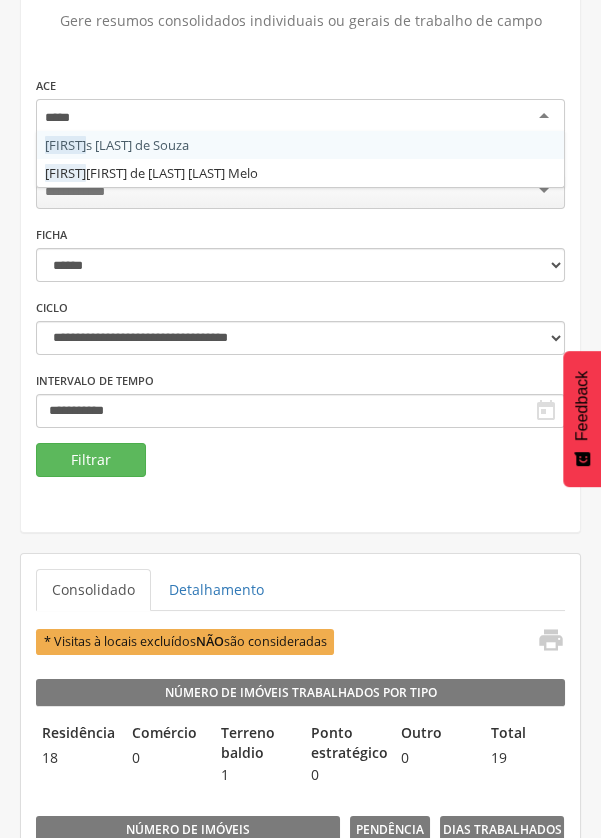 type on "******" 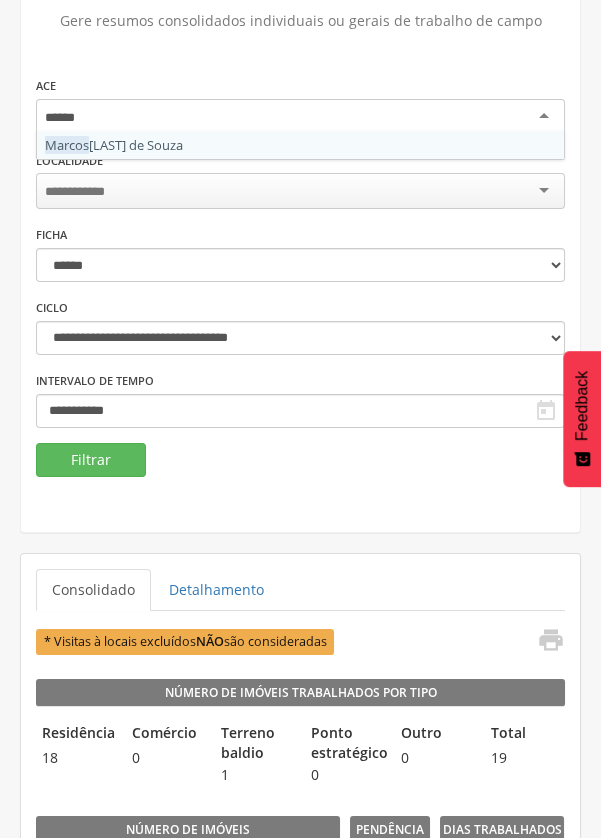 scroll, scrollTop: 0, scrollLeft: 0, axis: both 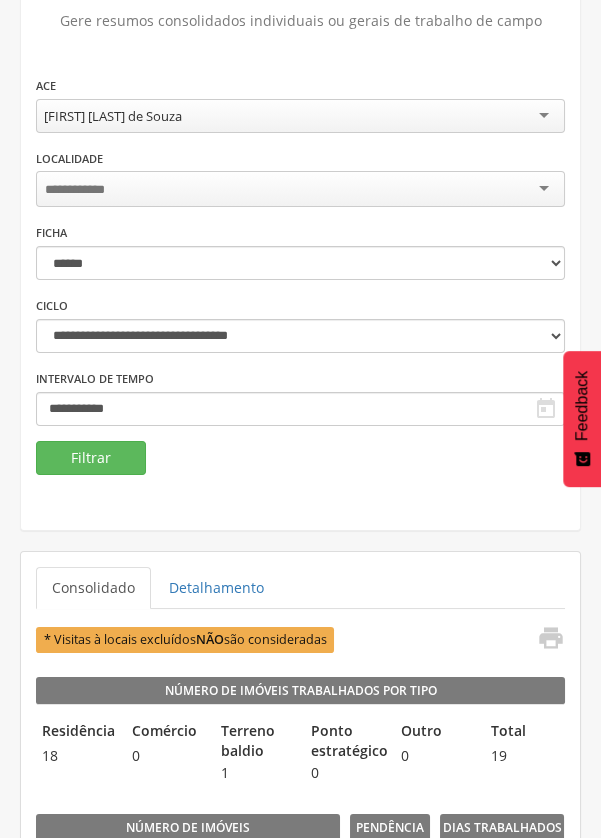 click at bounding box center (81, 190) 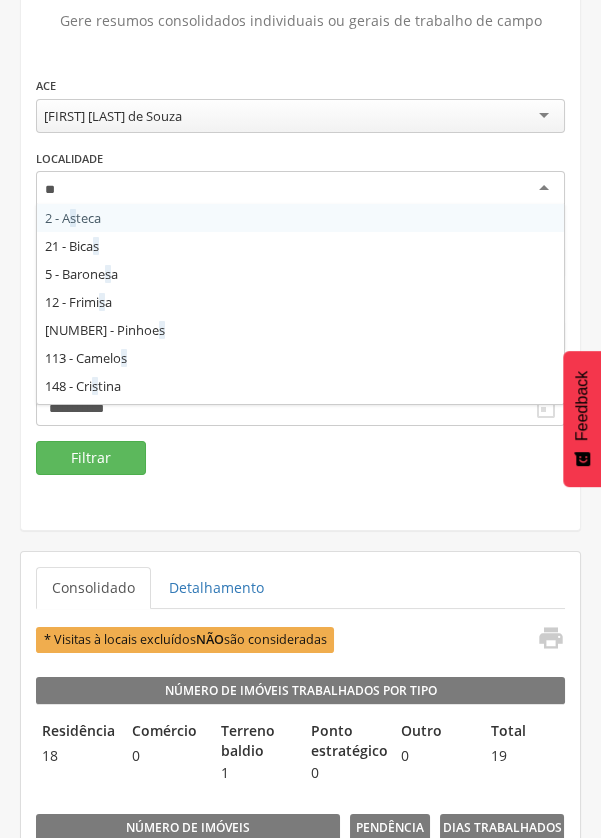 scroll, scrollTop: 0, scrollLeft: 0, axis: both 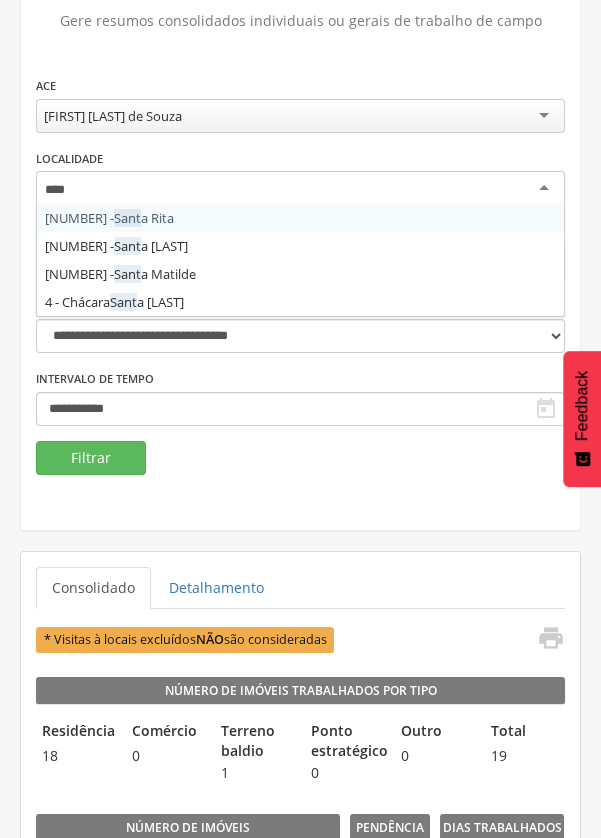 type on "*****" 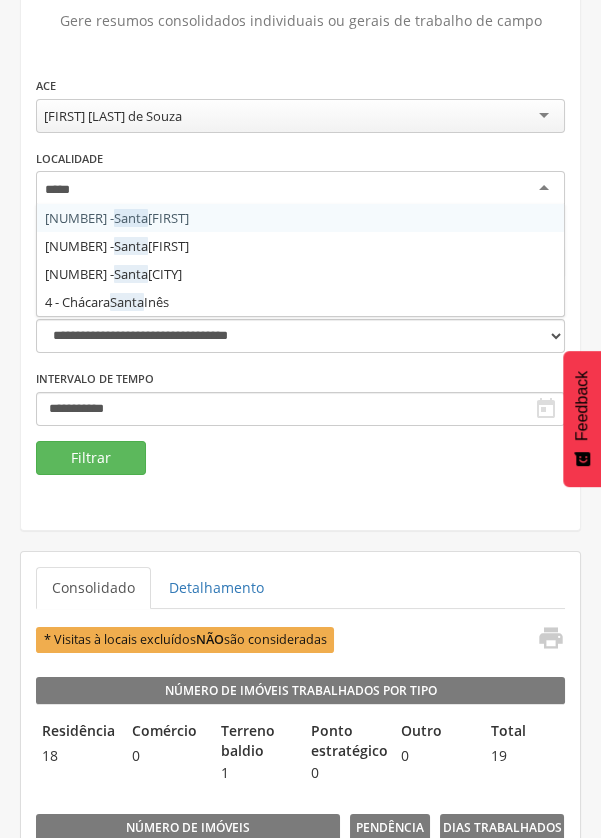 scroll, scrollTop: 0, scrollLeft: 0, axis: both 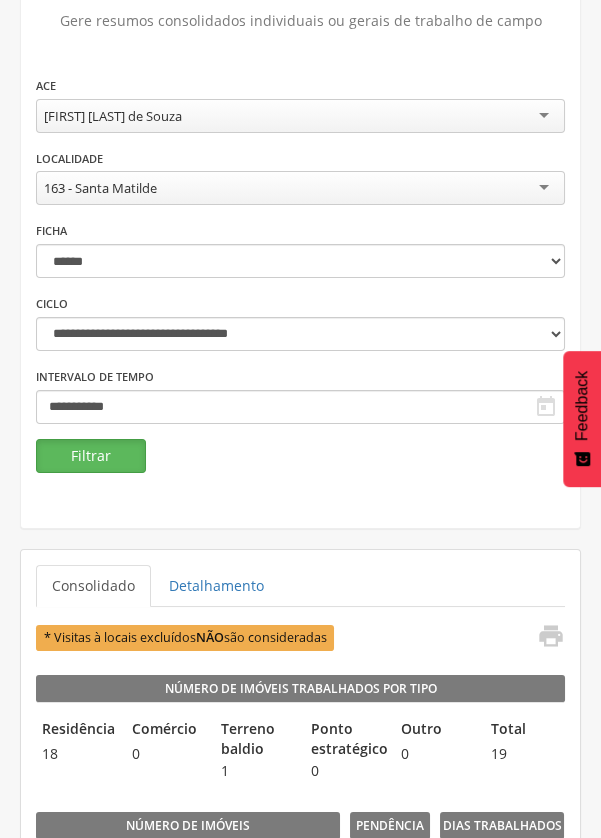 click on "Filtrar" at bounding box center [91, 456] 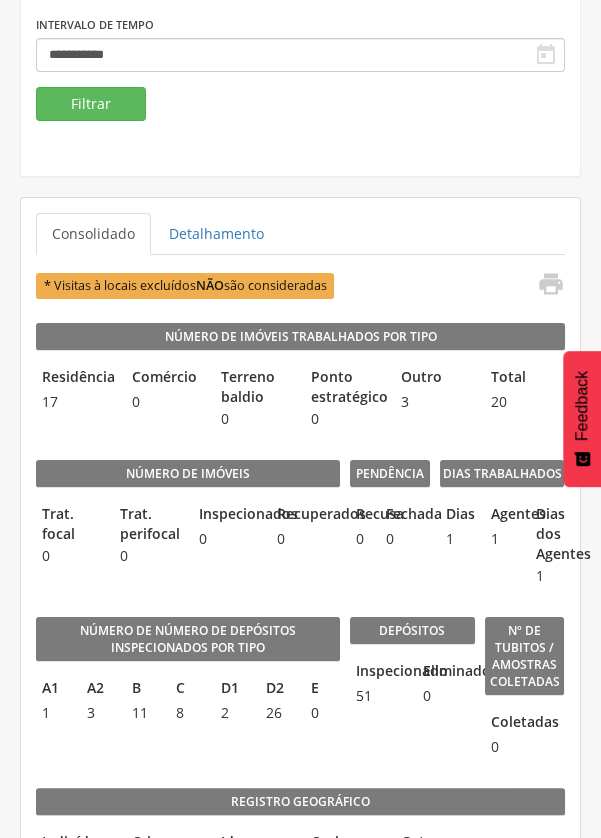 scroll, scrollTop: 0, scrollLeft: 0, axis: both 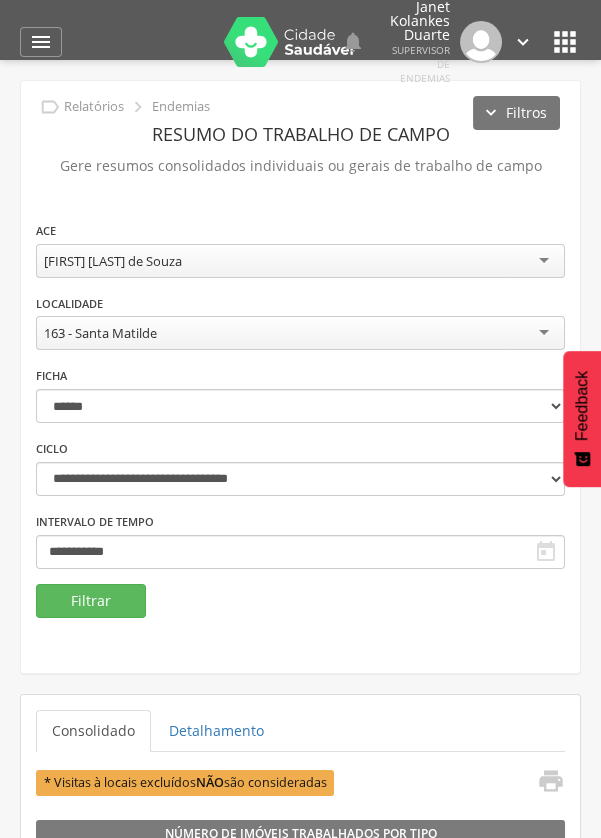 click on "" at bounding box center (565, 42) 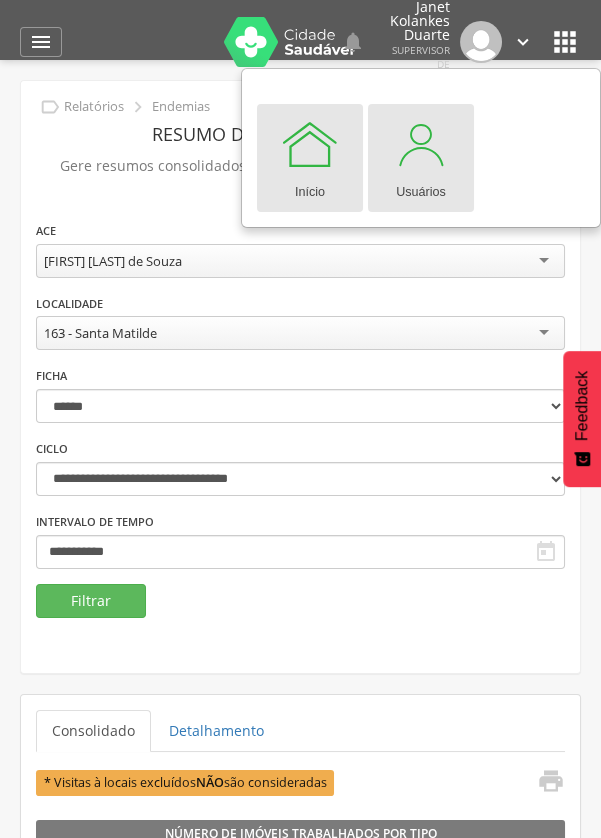 click on "Usuários" at bounding box center [421, 188] 